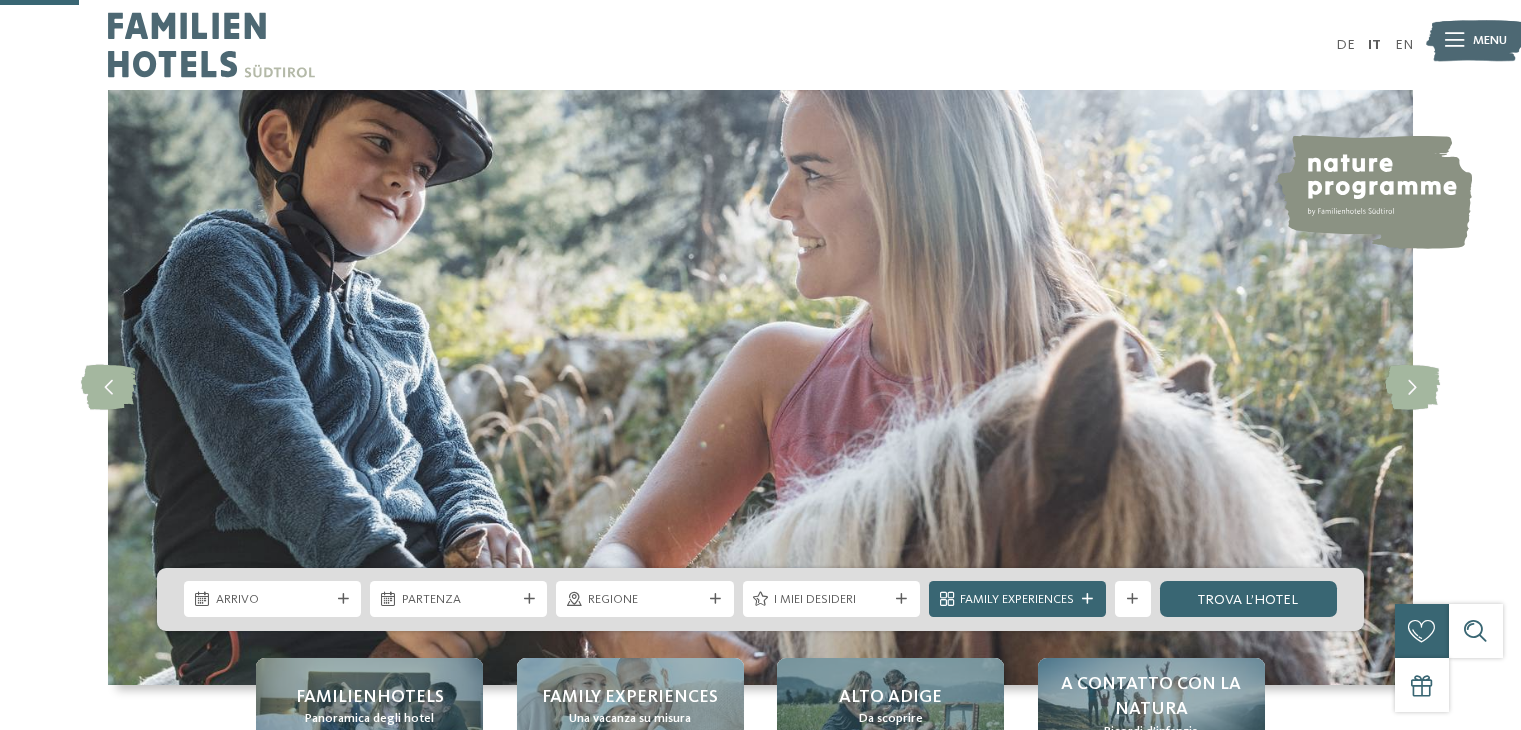 scroll, scrollTop: 400, scrollLeft: 0, axis: vertical 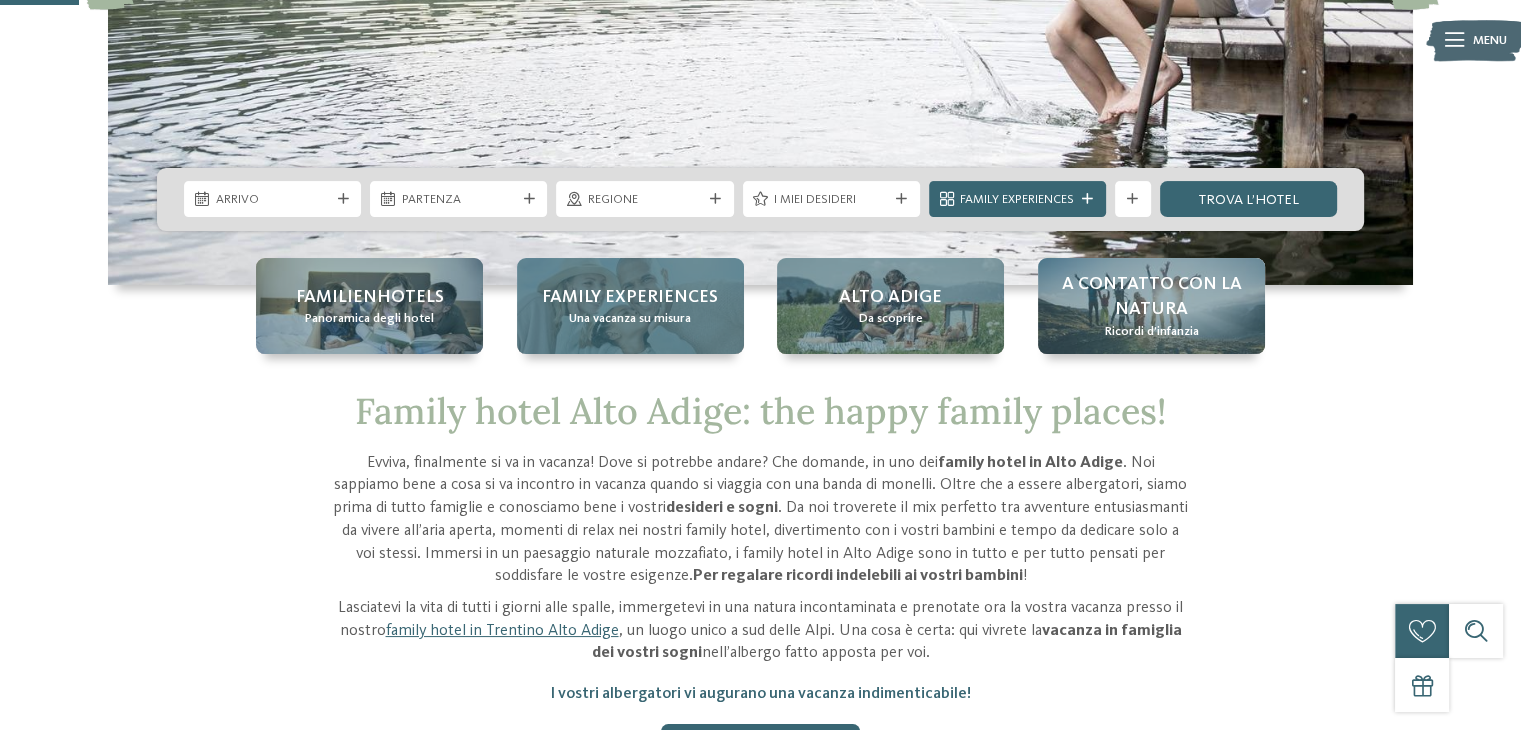 click on "Family experiences" at bounding box center (630, 297) 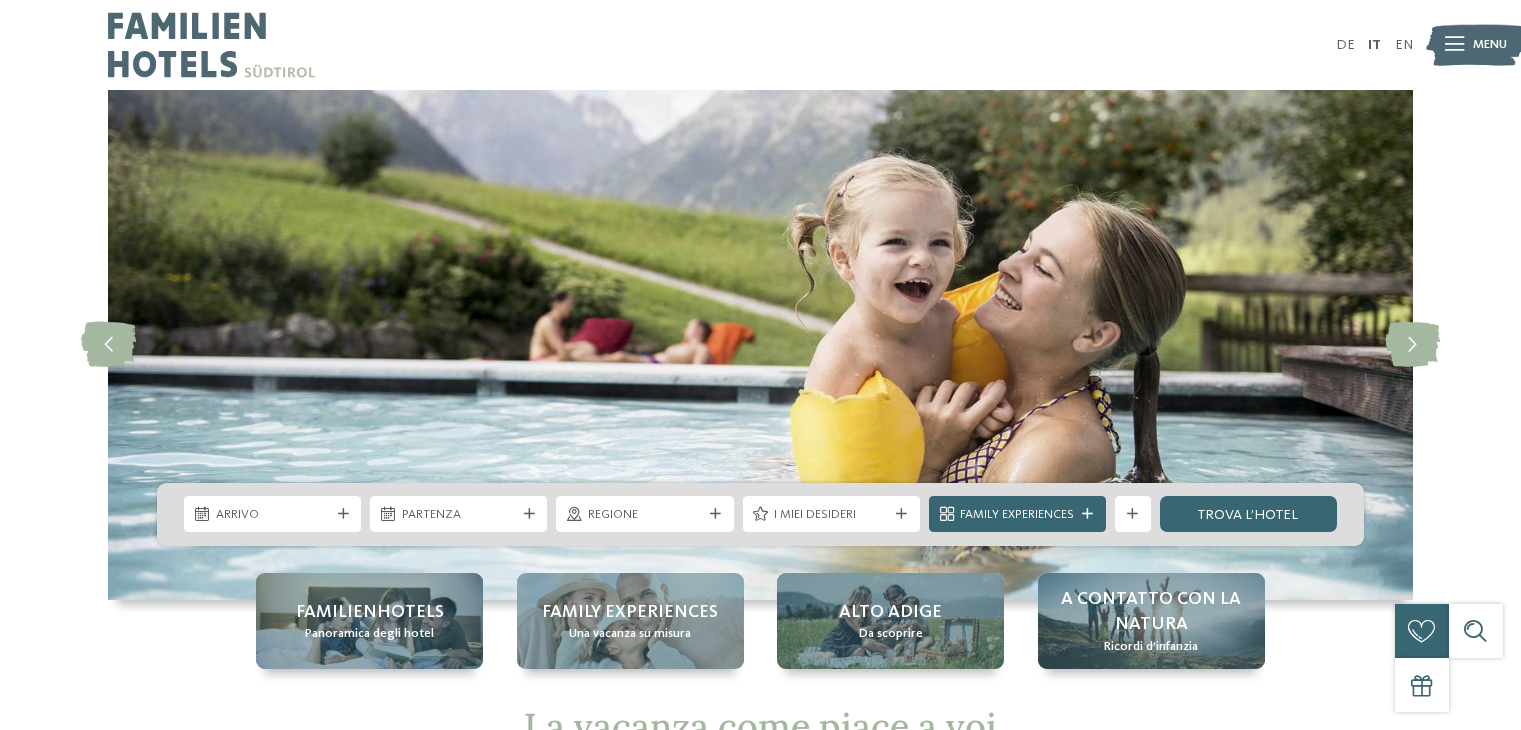 scroll, scrollTop: 0, scrollLeft: 0, axis: both 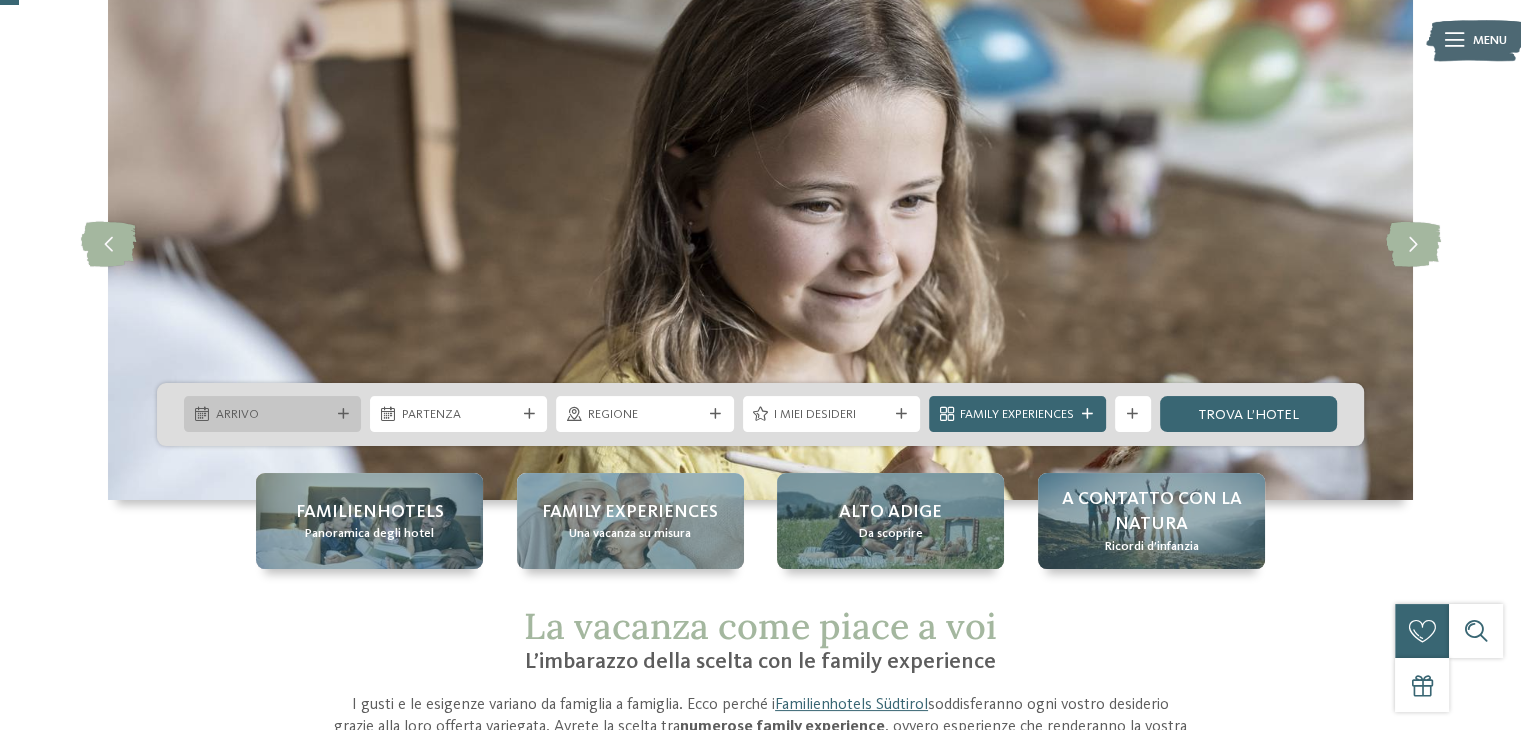click at bounding box center [343, 414] 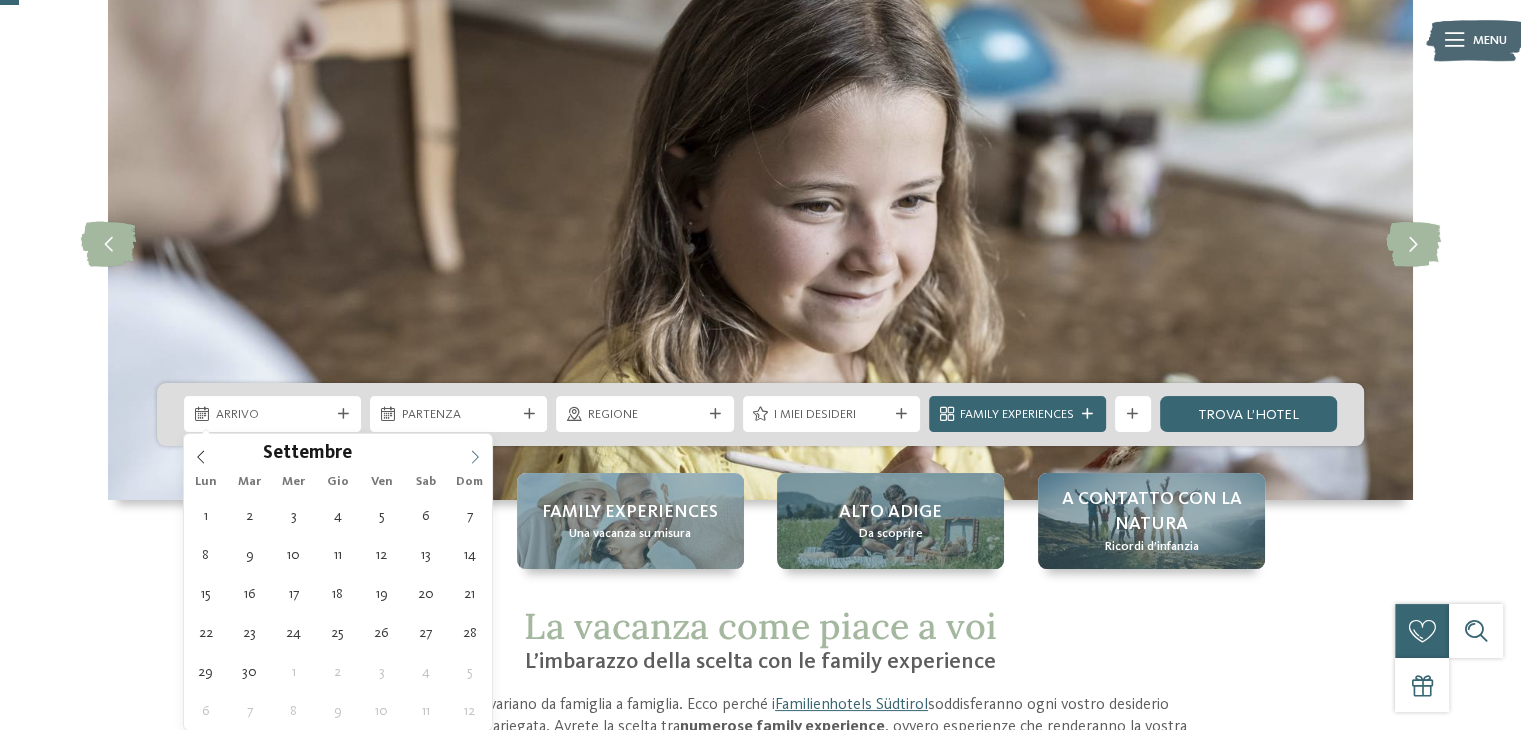 click at bounding box center [475, 451] 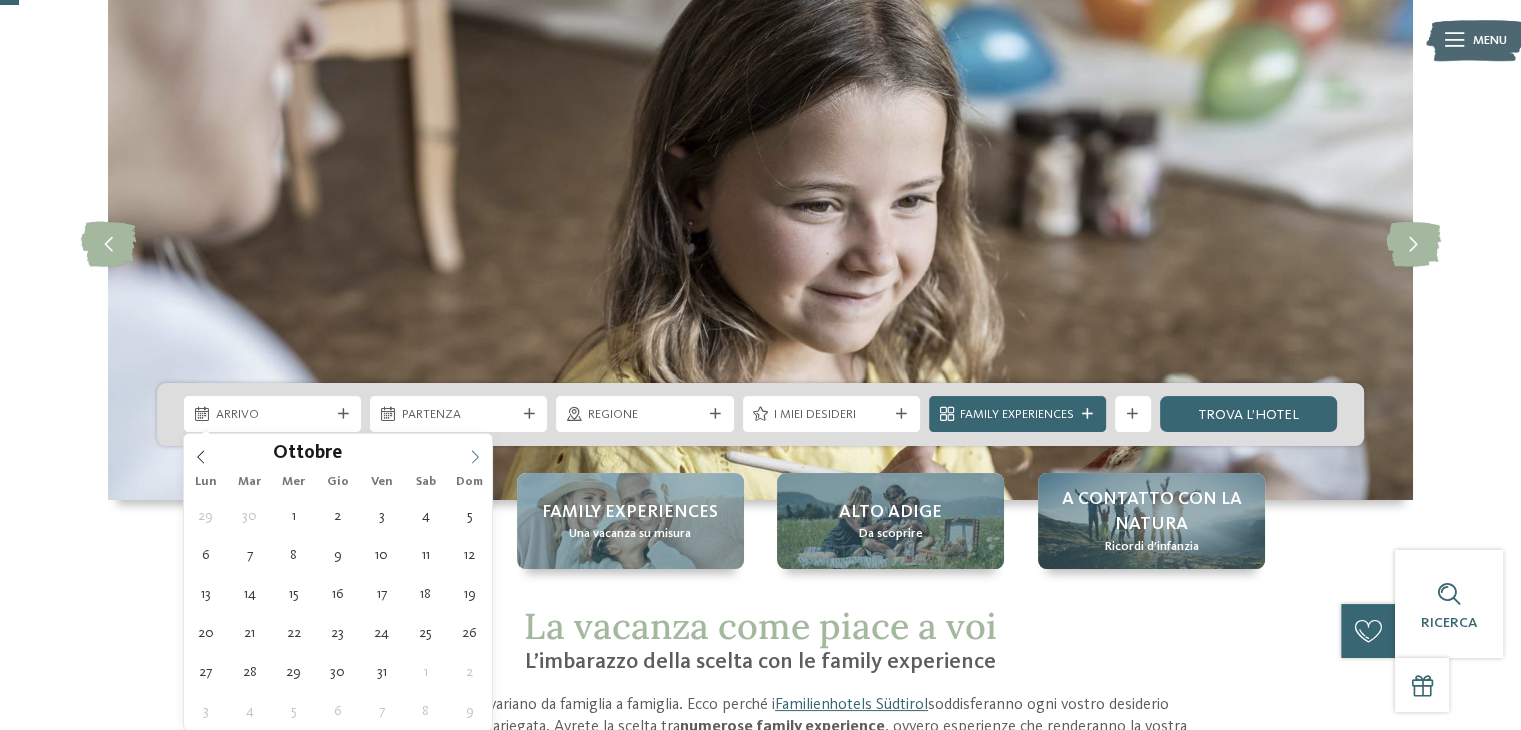 click at bounding box center [475, 451] 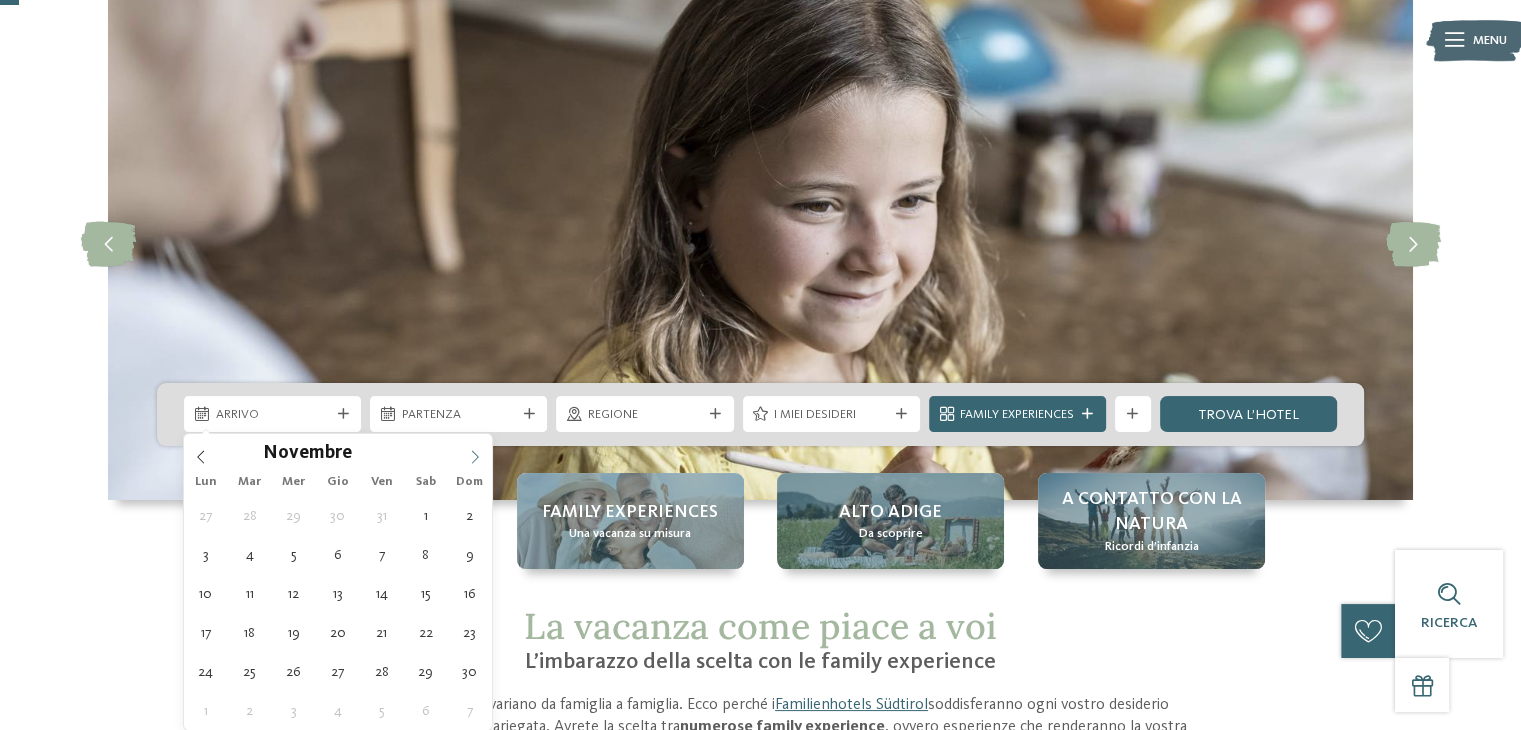 click at bounding box center (475, 451) 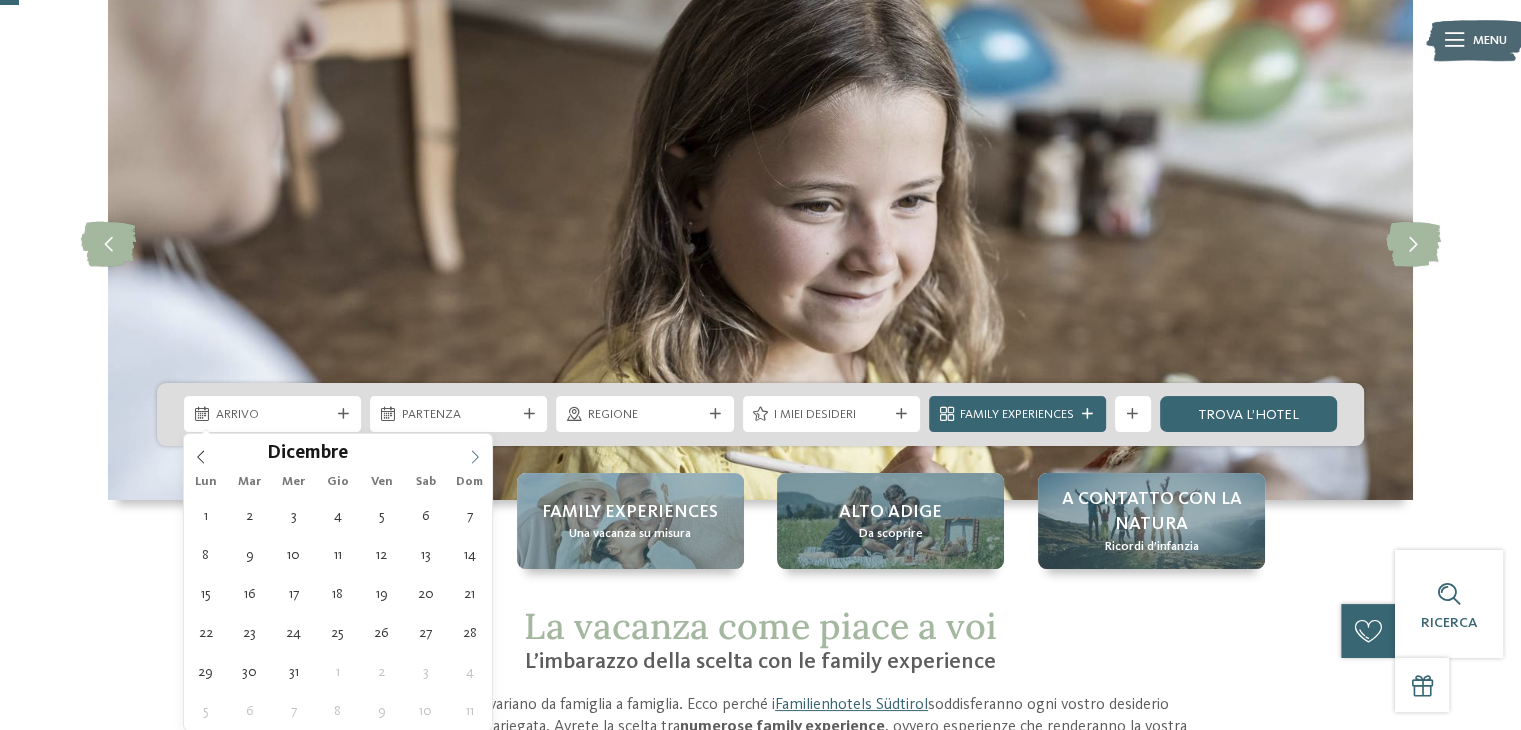 type on "****" 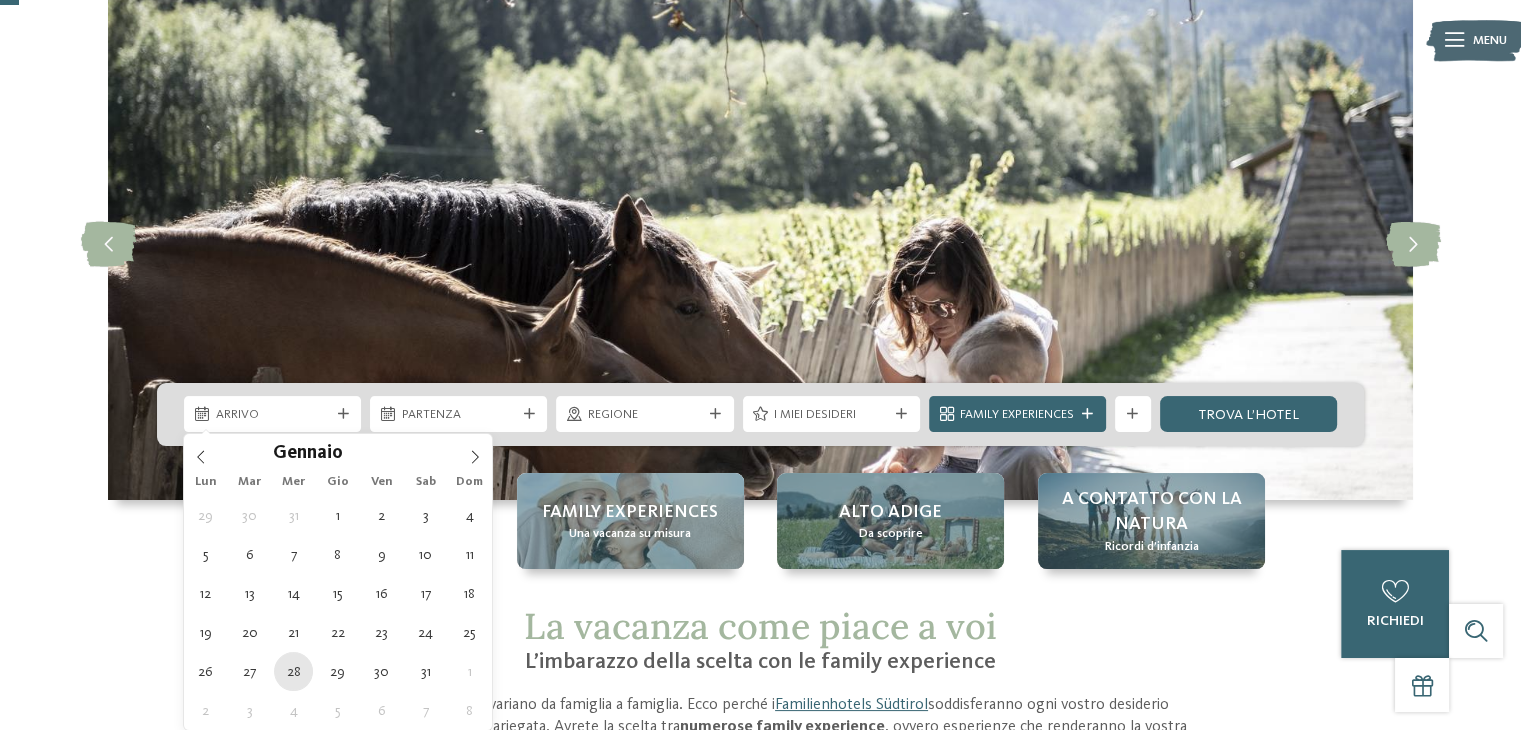 type on "28.01.2026" 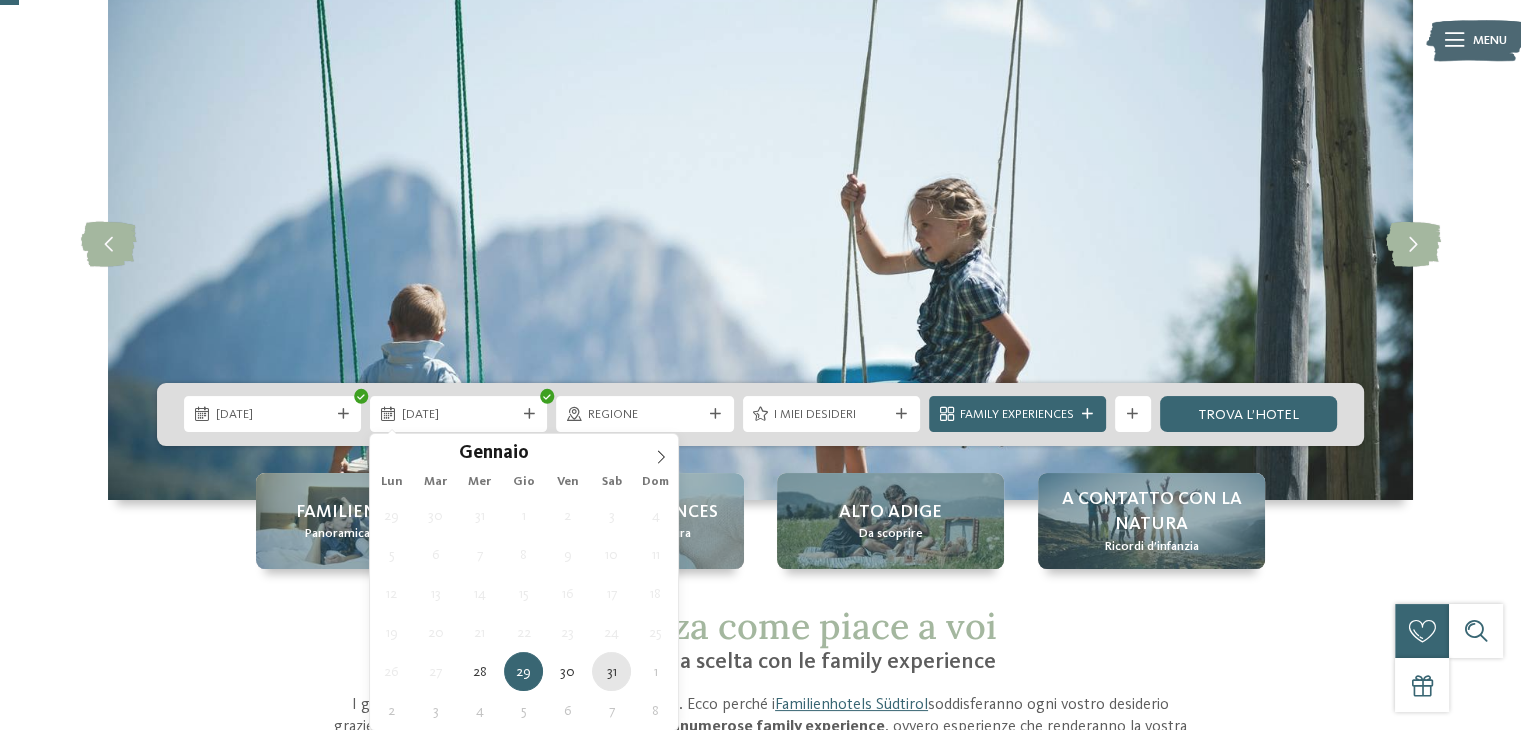 type on "31.01.2026" 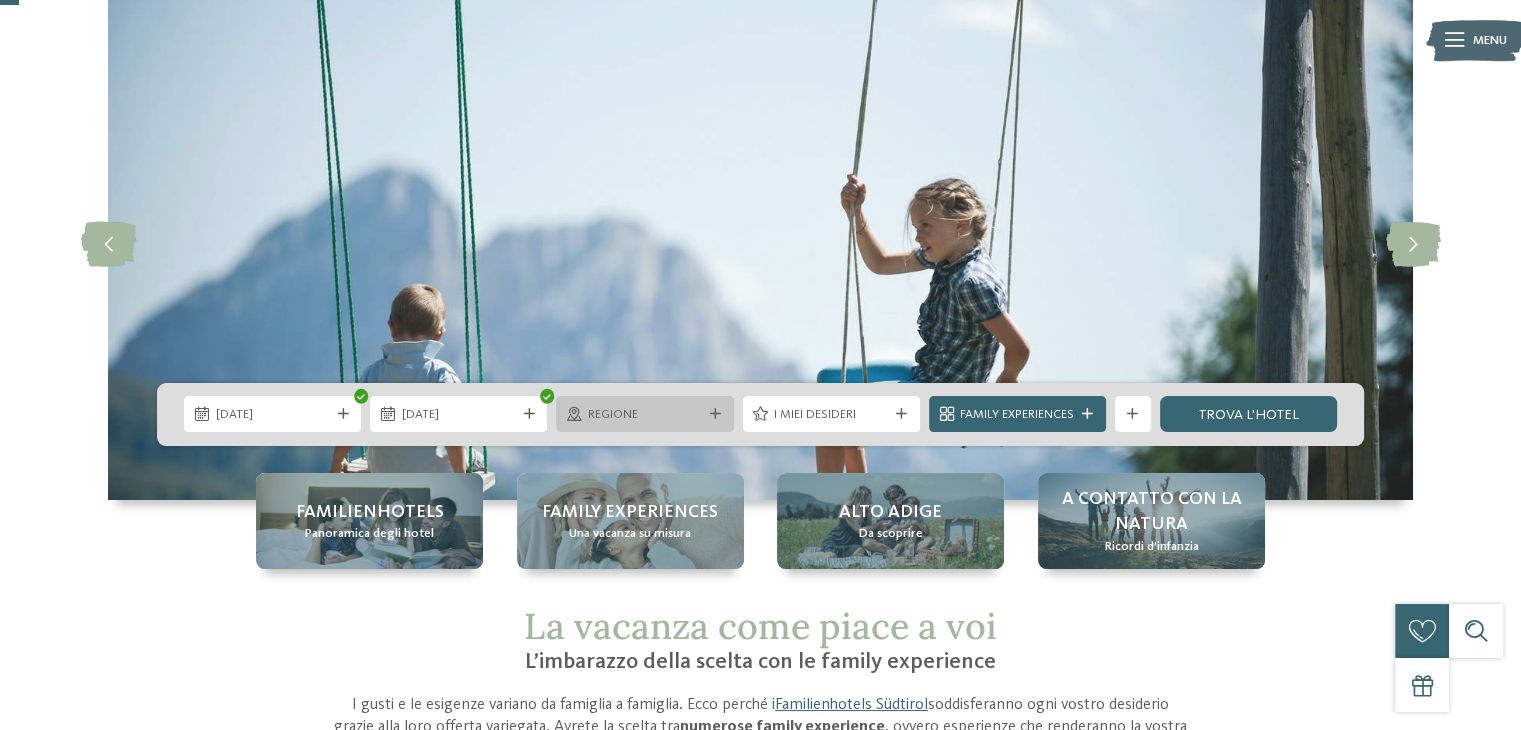 click at bounding box center (715, 414) 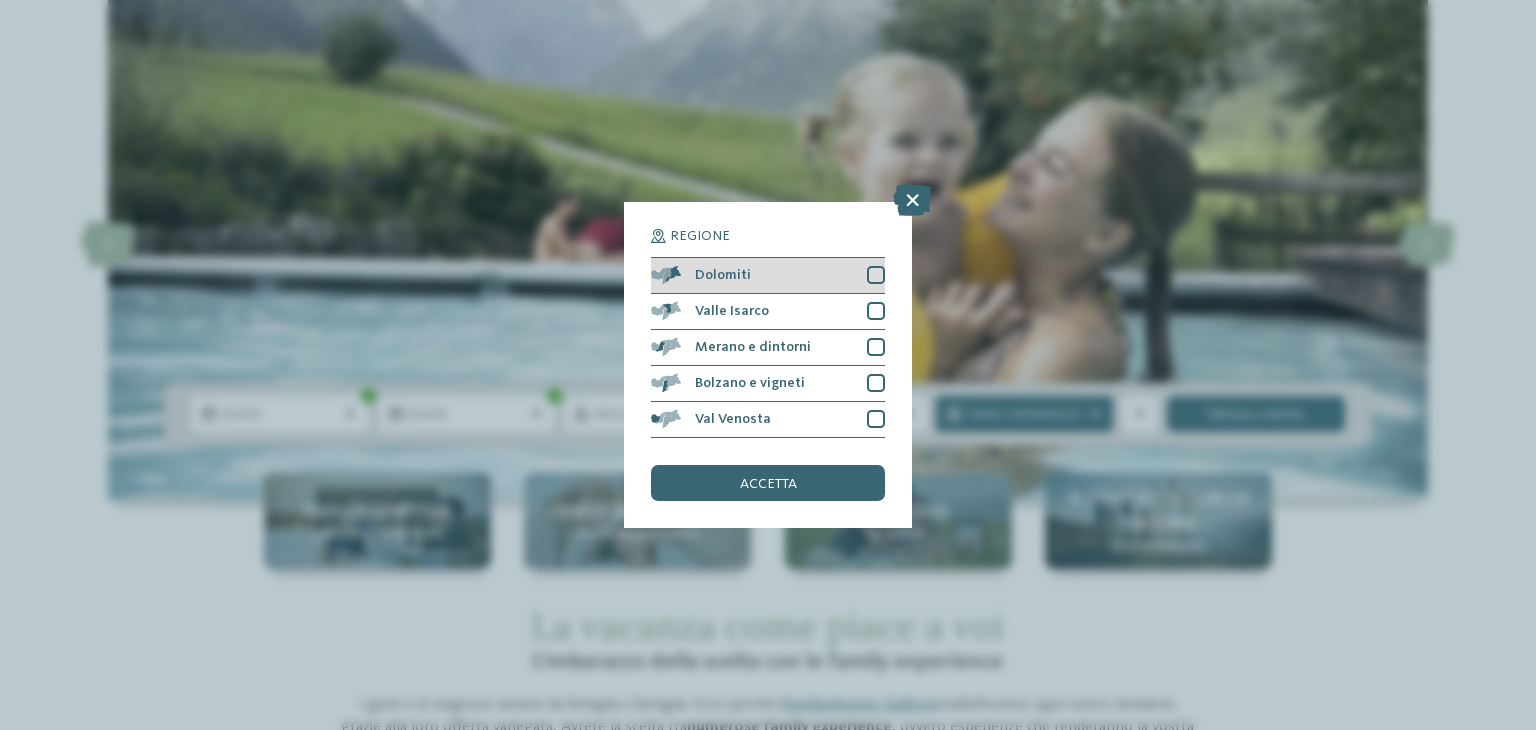 click on "Dolomiti" at bounding box center [768, 276] 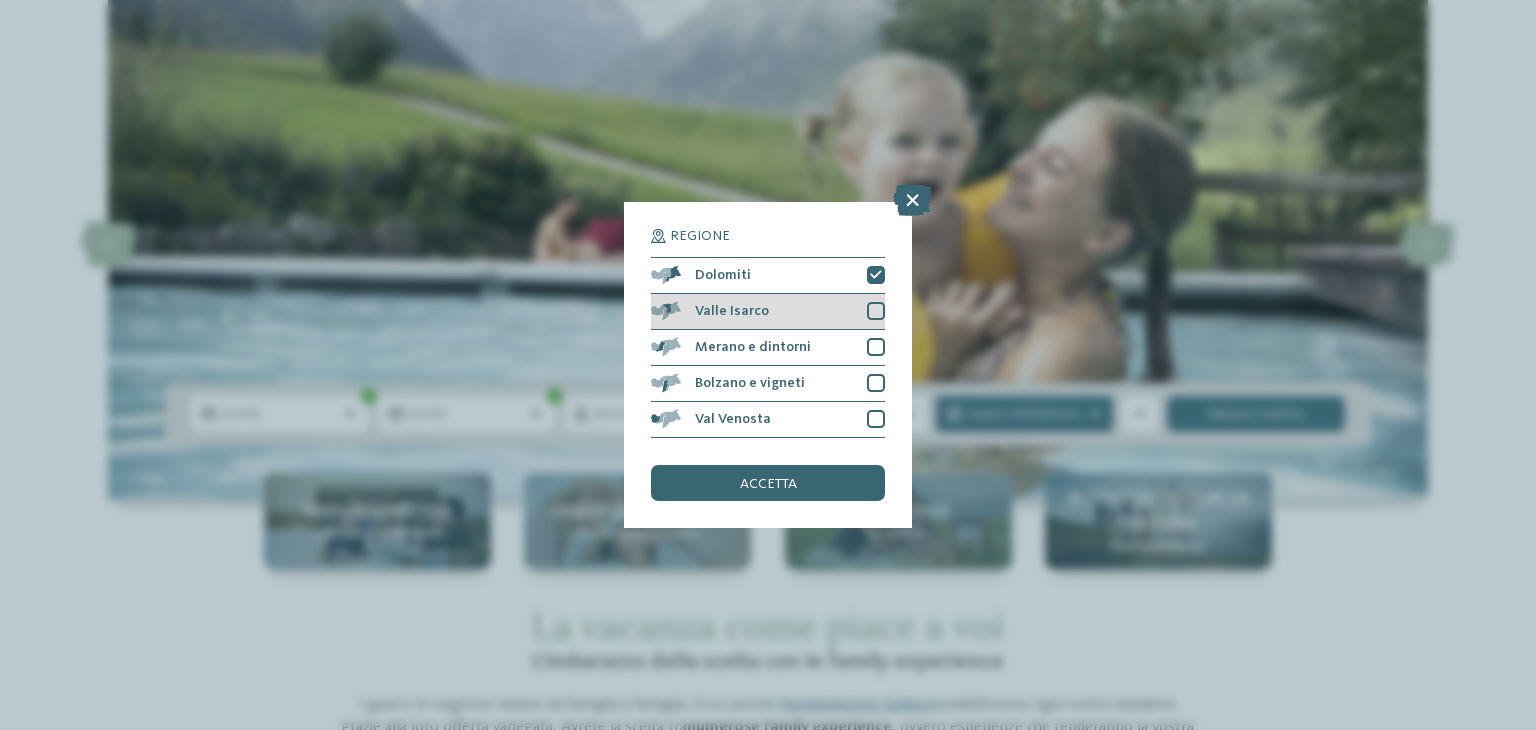 click at bounding box center [876, 311] 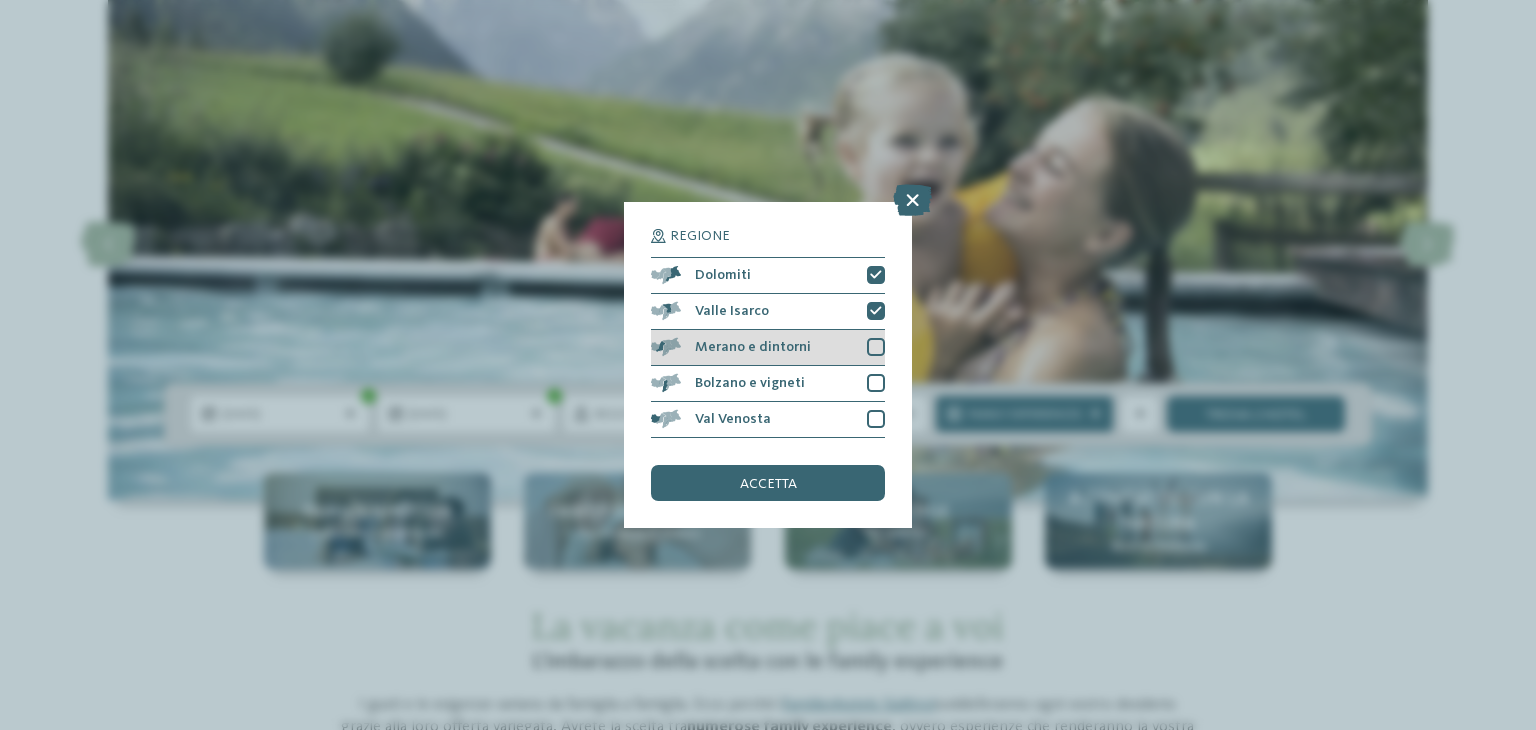 click at bounding box center (876, 347) 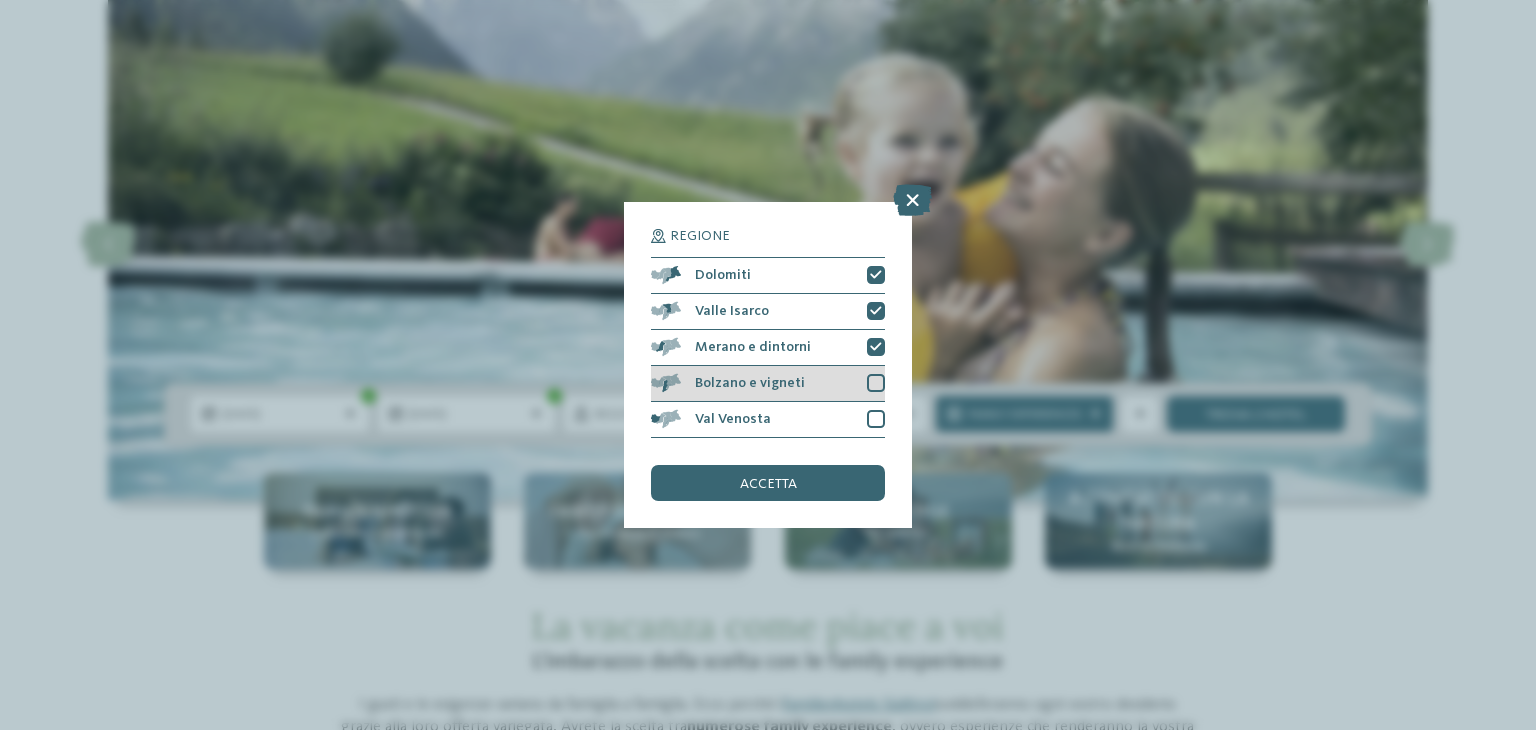 click at bounding box center (876, 383) 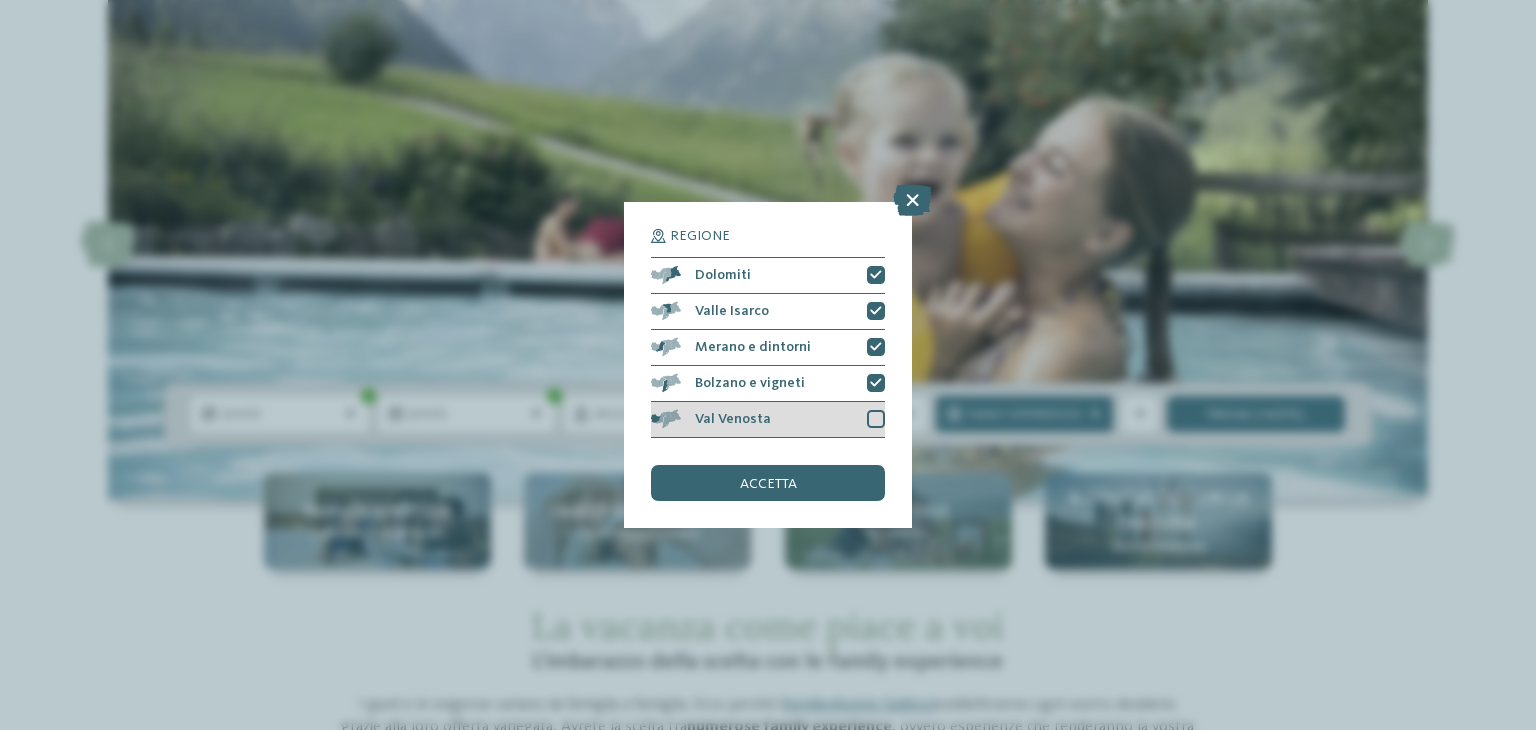 click at bounding box center (876, 419) 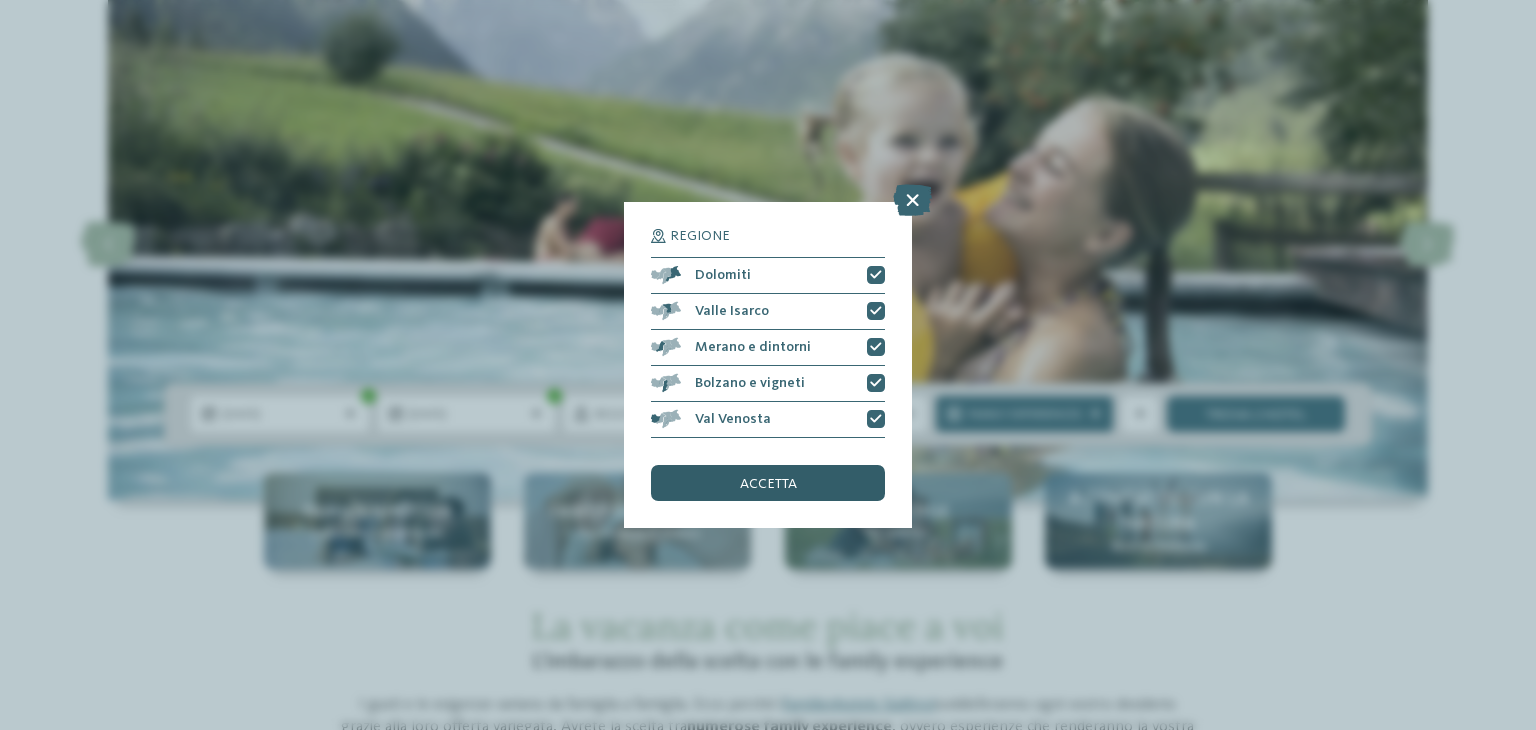 click on "accetta" at bounding box center (768, 483) 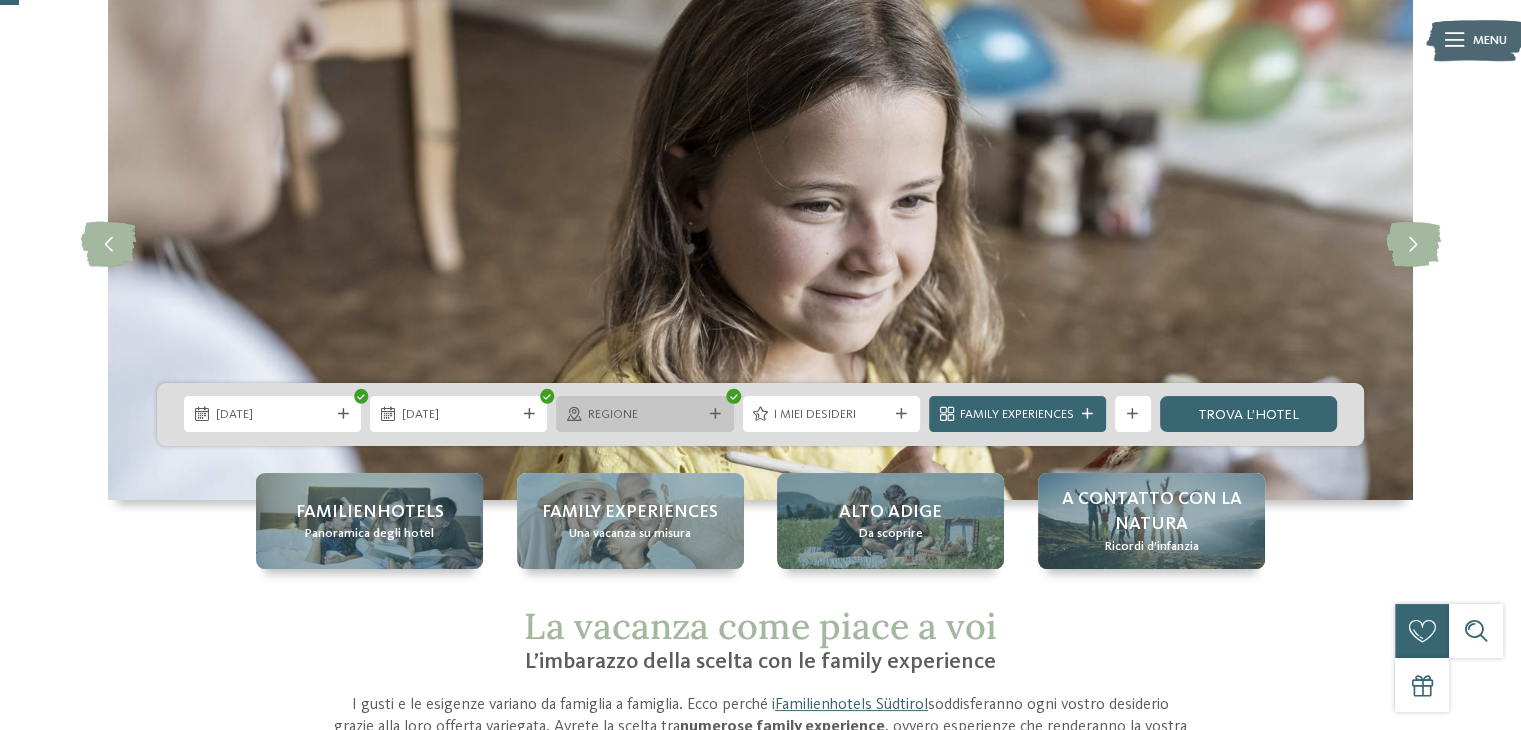 click on "Regione" at bounding box center (645, 415) 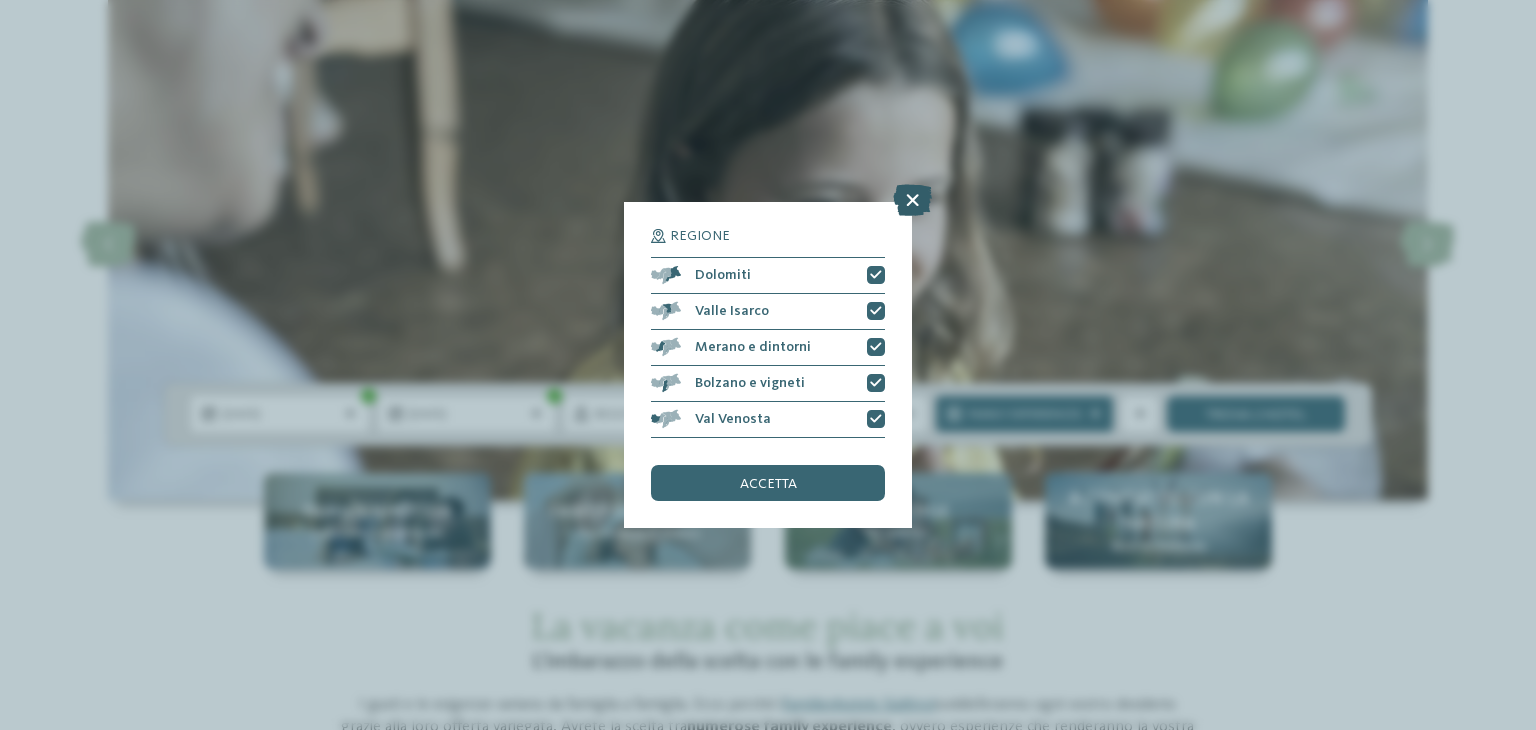 click at bounding box center [912, 200] 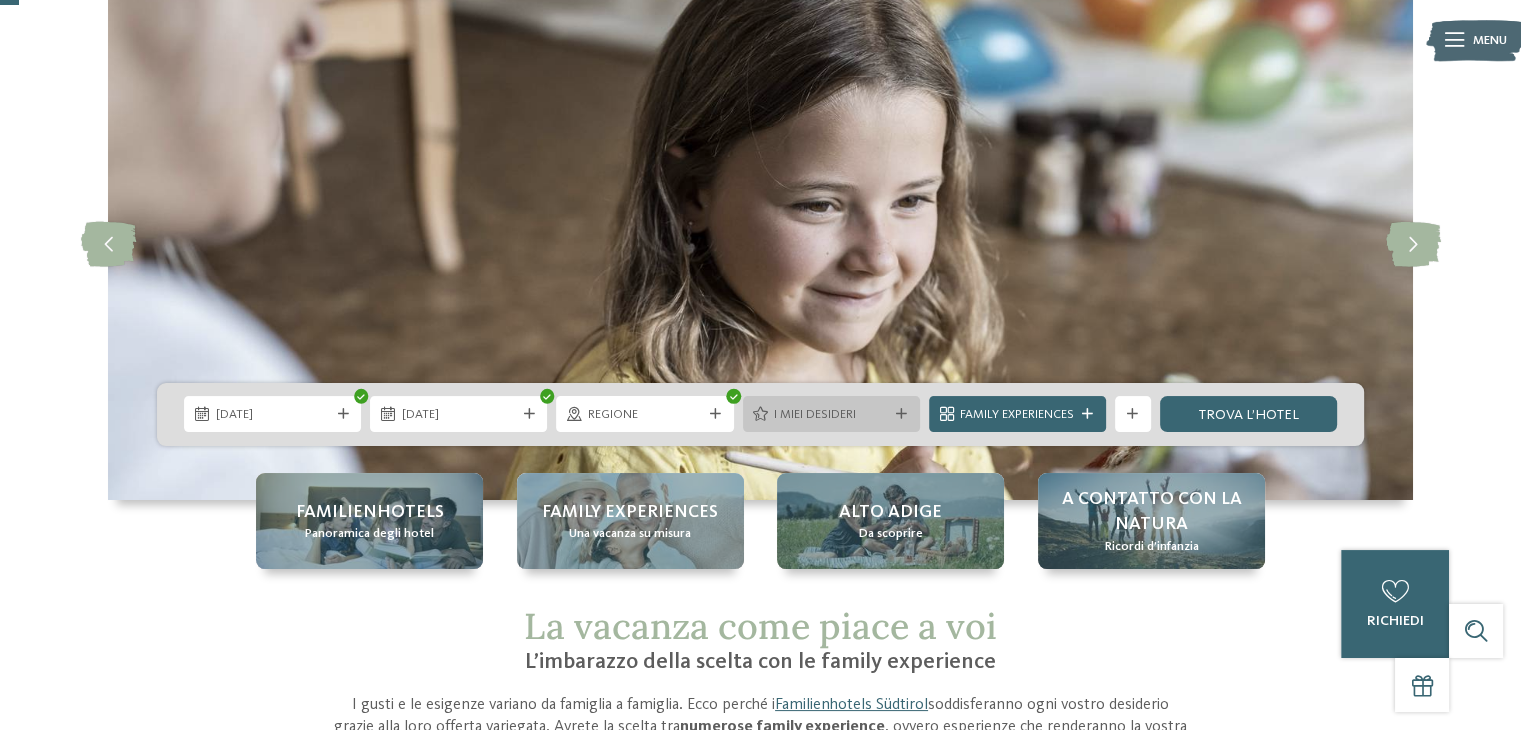click on "I miei desideri" at bounding box center (831, 414) 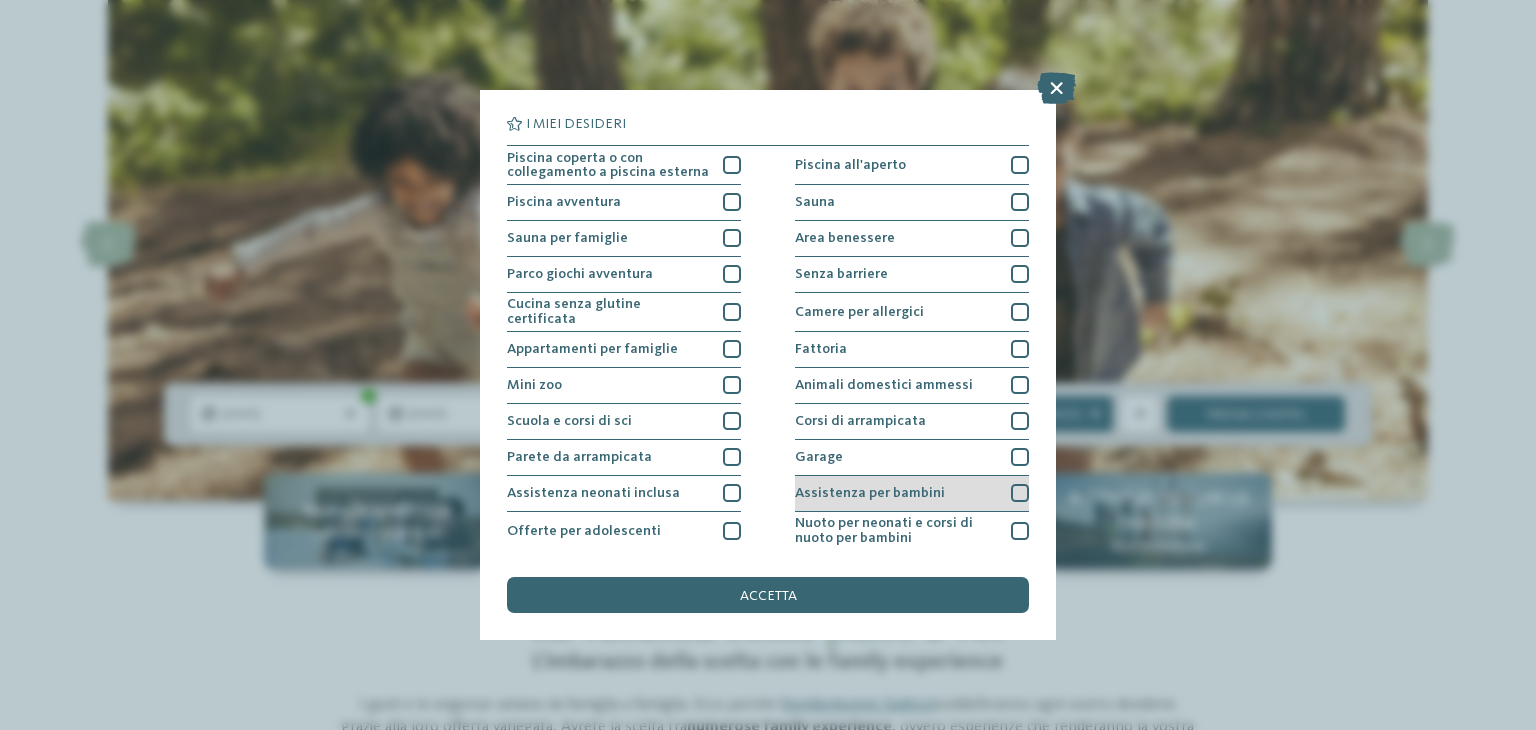 click at bounding box center [1020, 493] 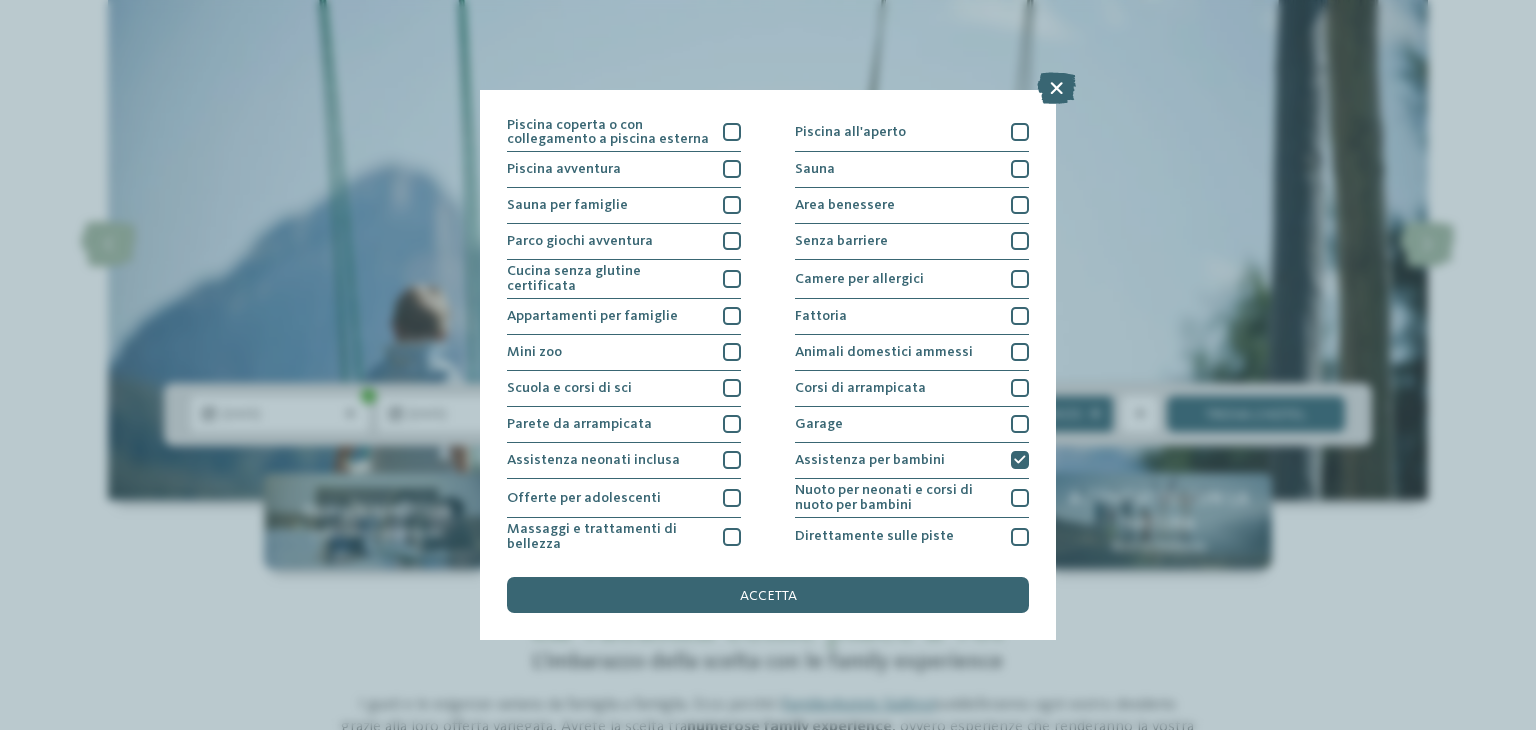 scroll, scrollTop: 56, scrollLeft: 0, axis: vertical 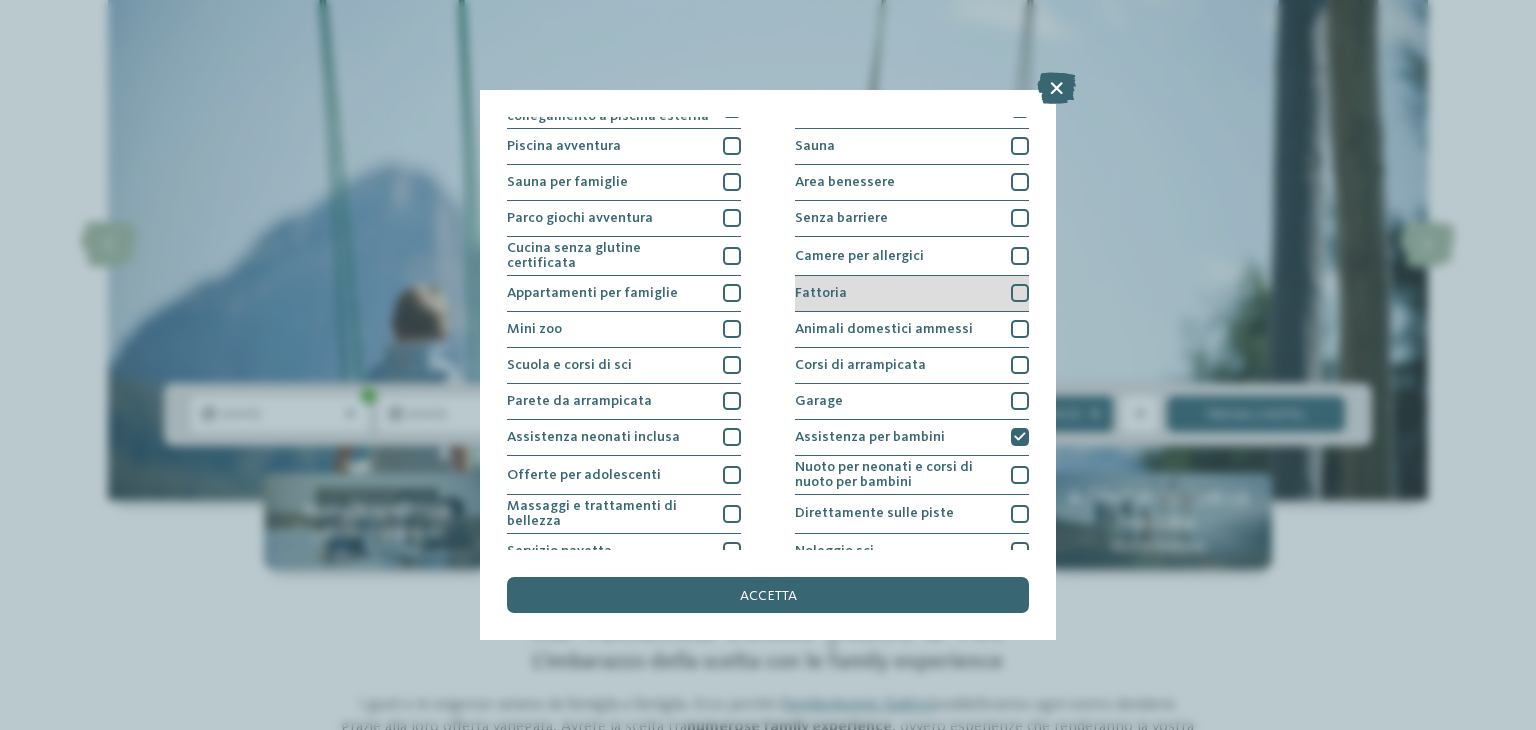 click at bounding box center (1020, 293) 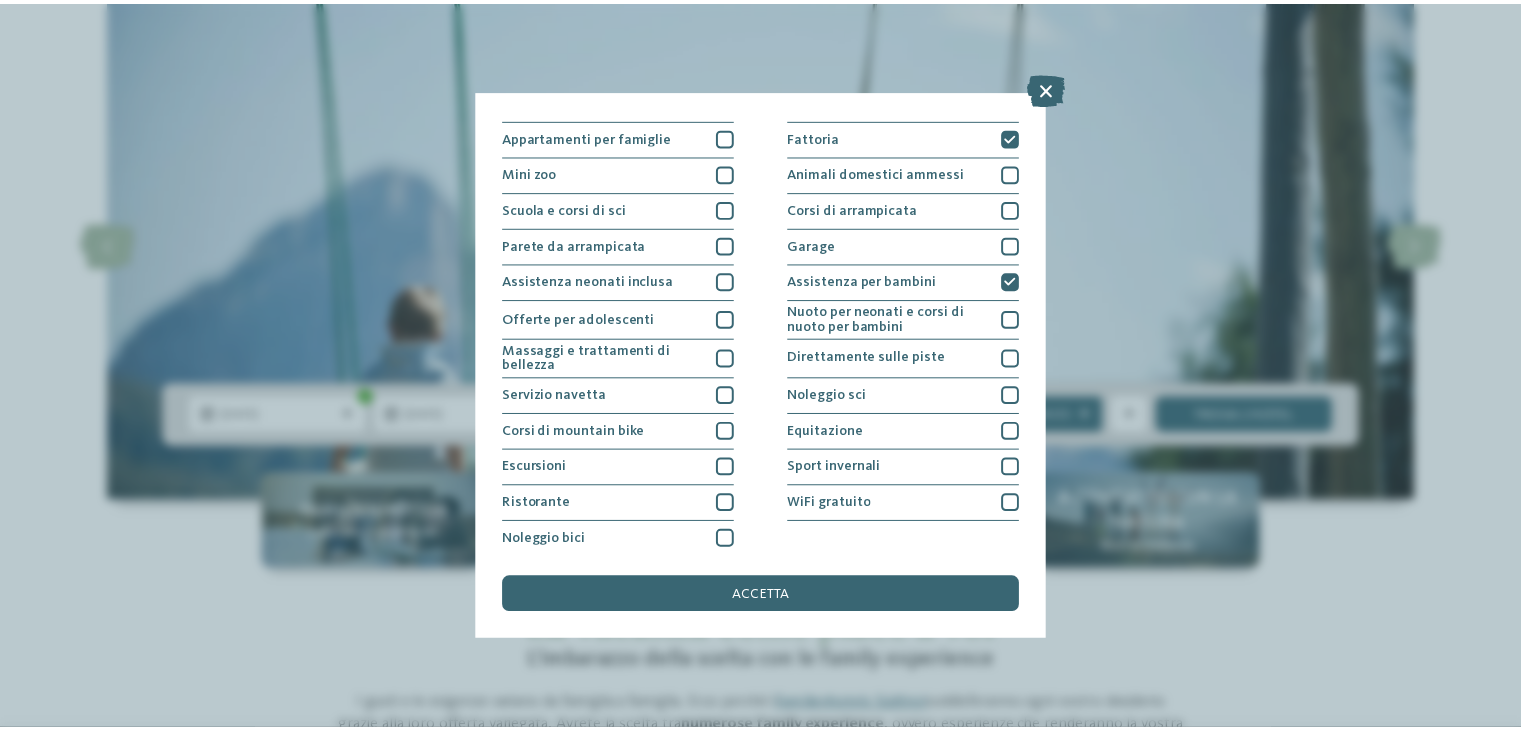 scroll, scrollTop: 216, scrollLeft: 0, axis: vertical 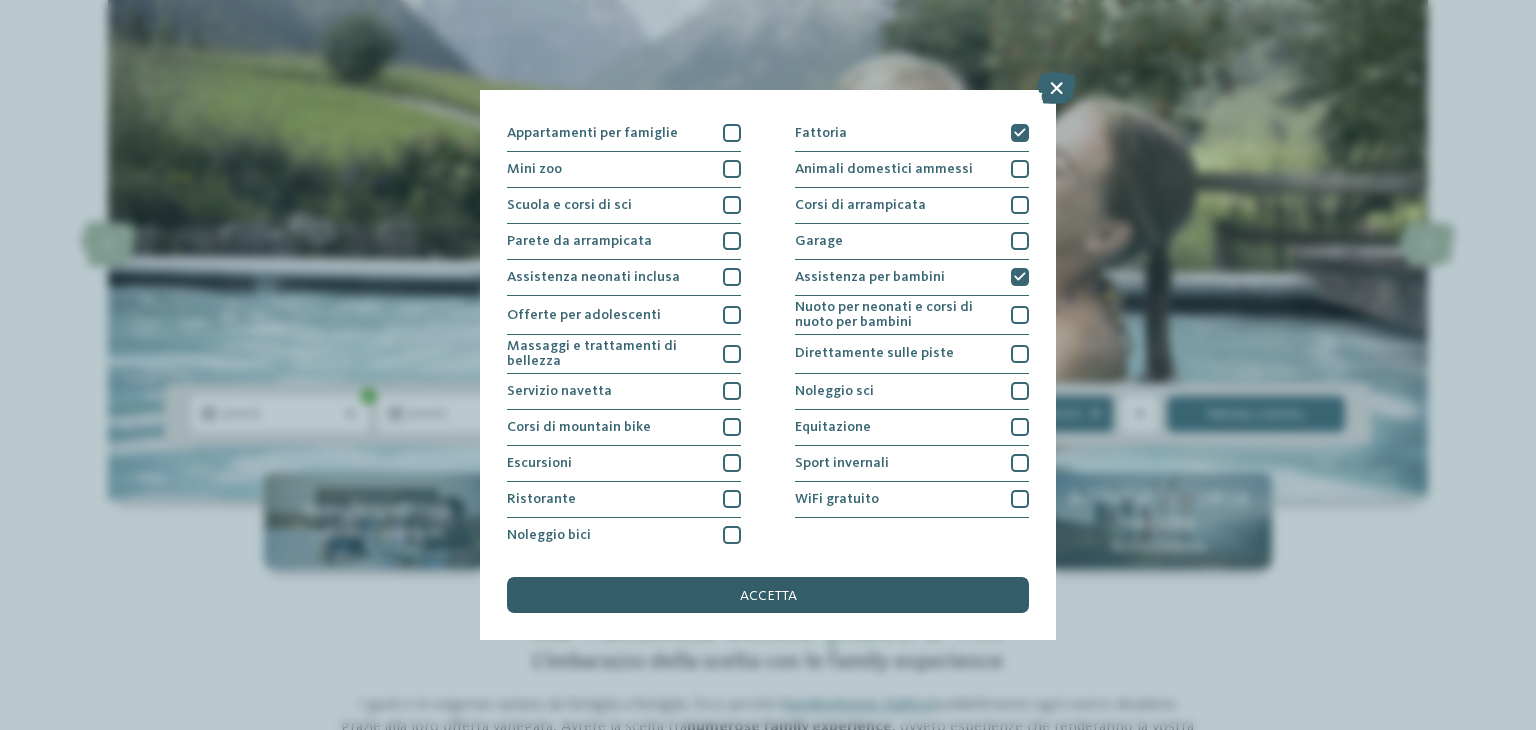 click on "accetta" at bounding box center [768, 595] 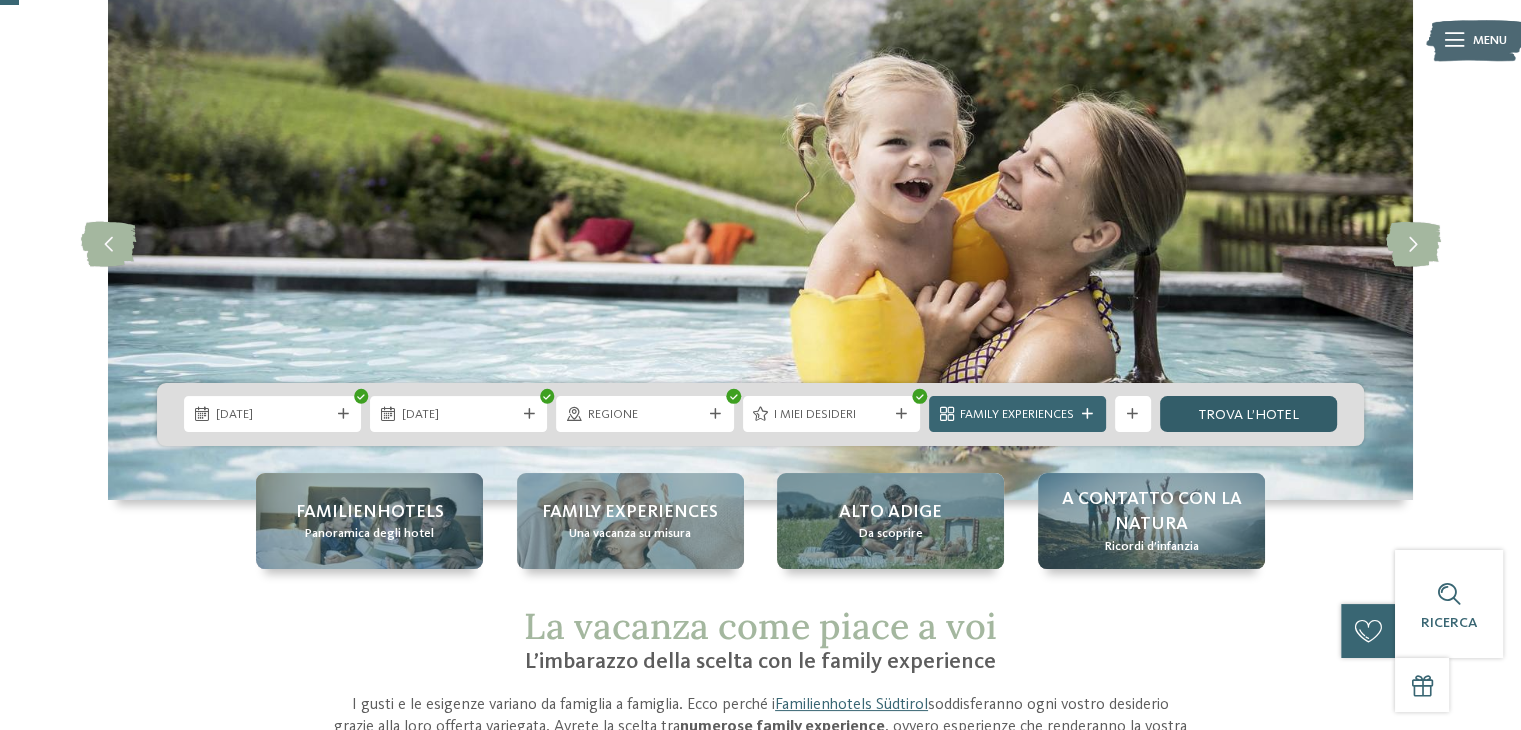 click on "trova l’hotel" at bounding box center [1248, 414] 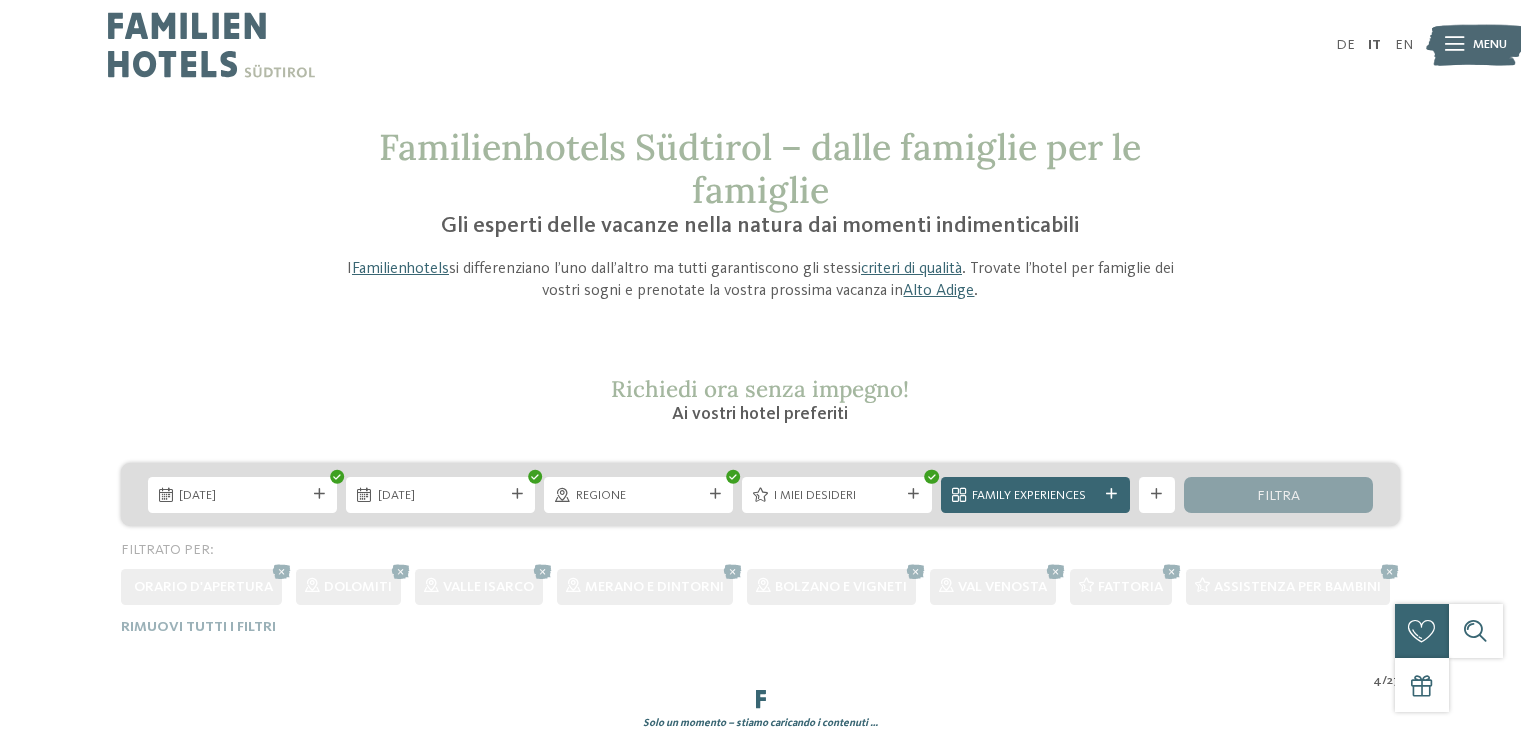 scroll, scrollTop: 0, scrollLeft: 0, axis: both 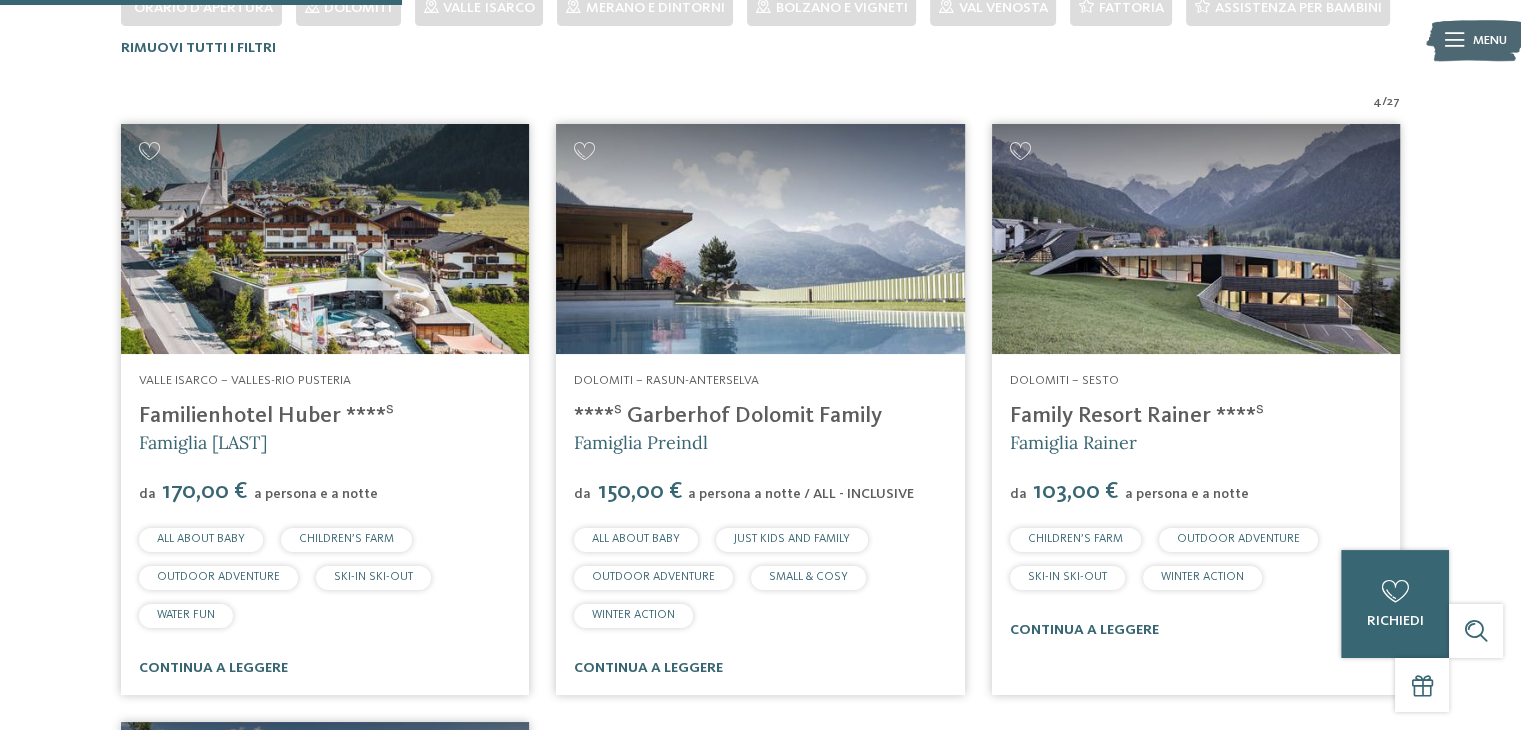 click on "Family Resort Rainer ****ˢ" at bounding box center [1137, 416] 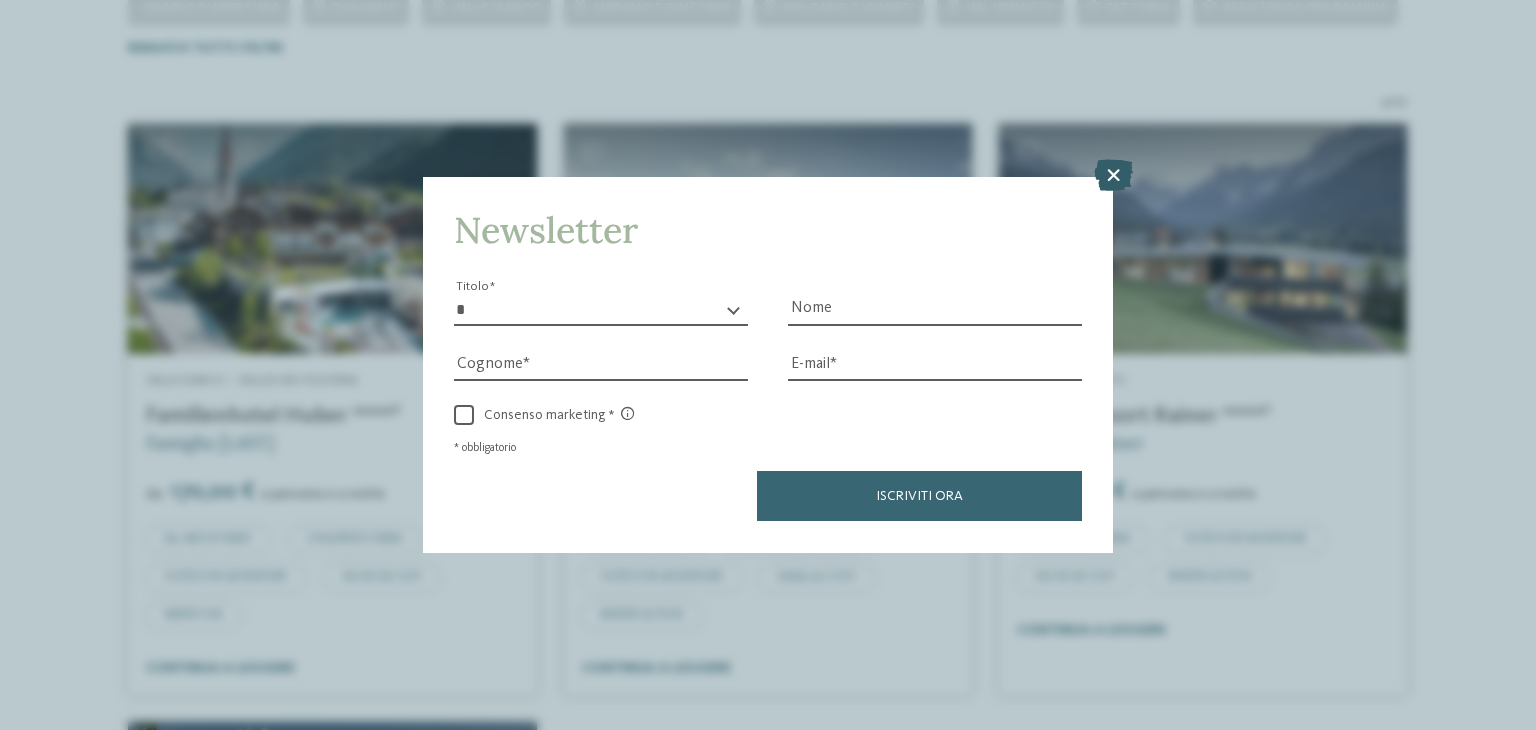 click at bounding box center (1113, 176) 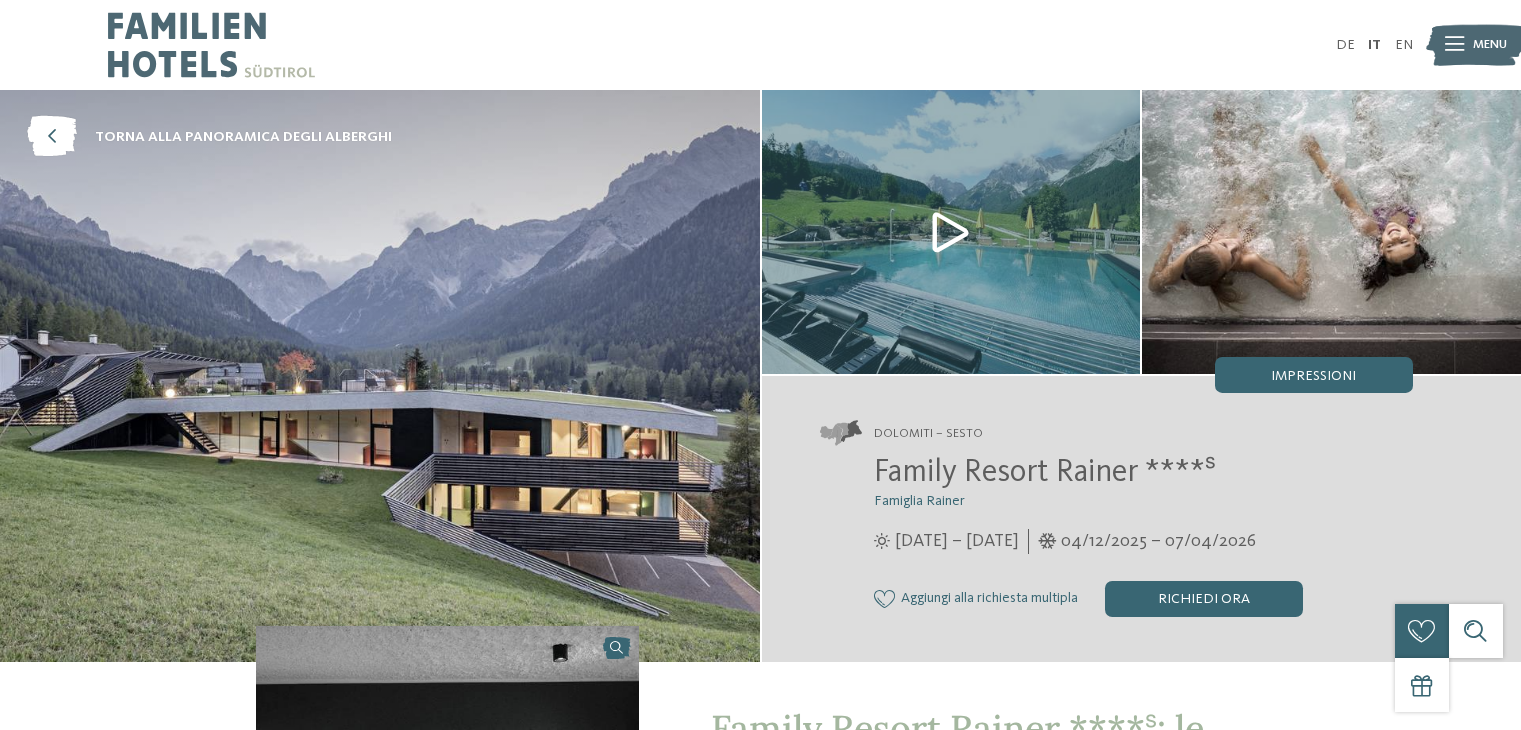 scroll, scrollTop: 0, scrollLeft: 0, axis: both 